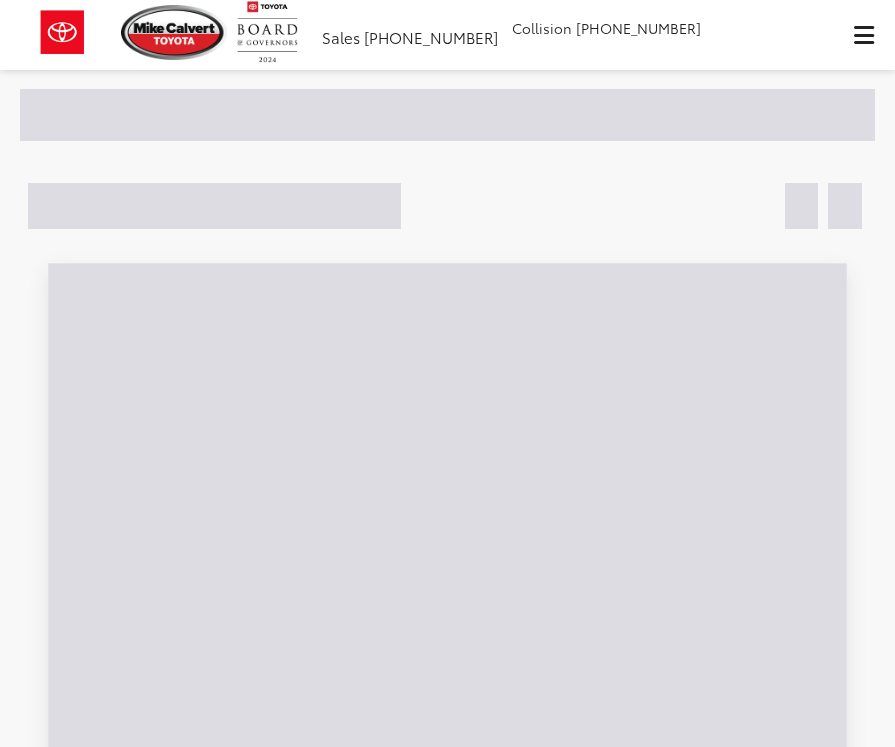 scroll, scrollTop: 0, scrollLeft: 0, axis: both 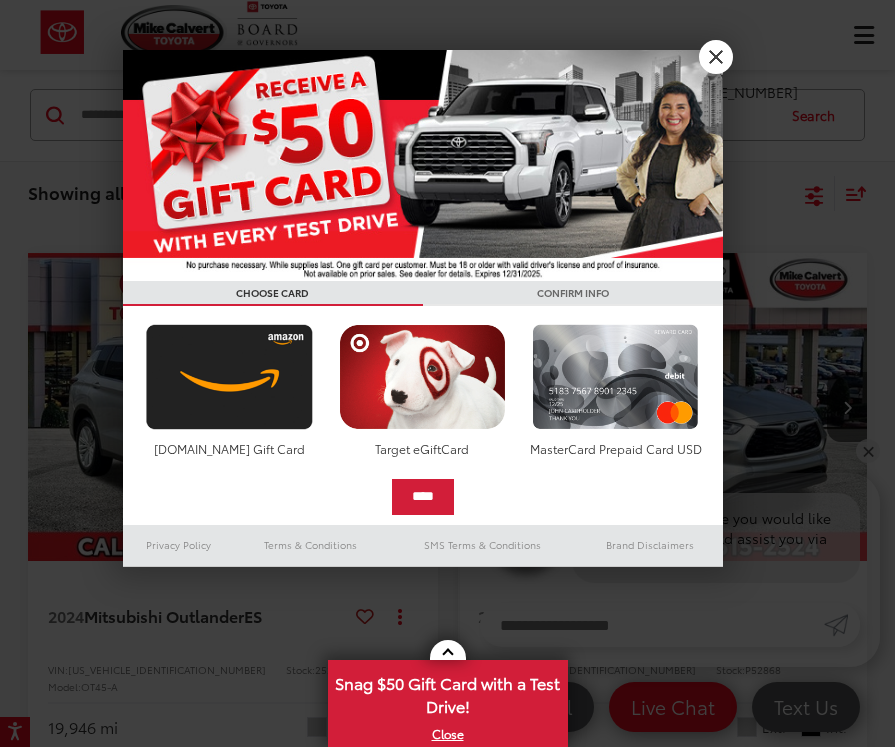 click on "X" at bounding box center [716, 57] 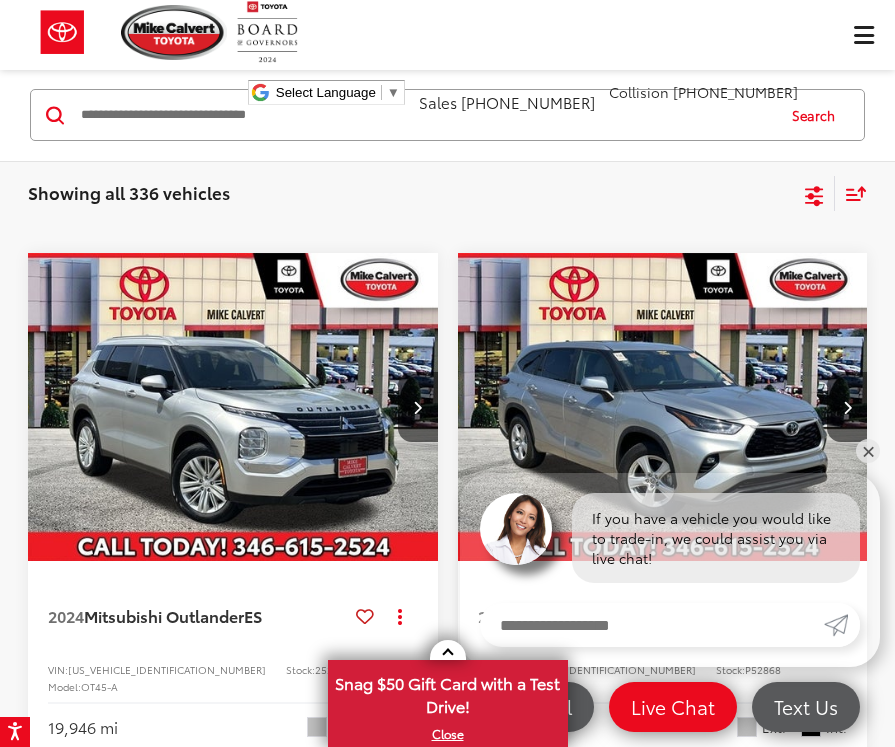 scroll, scrollTop: 0, scrollLeft: 0, axis: both 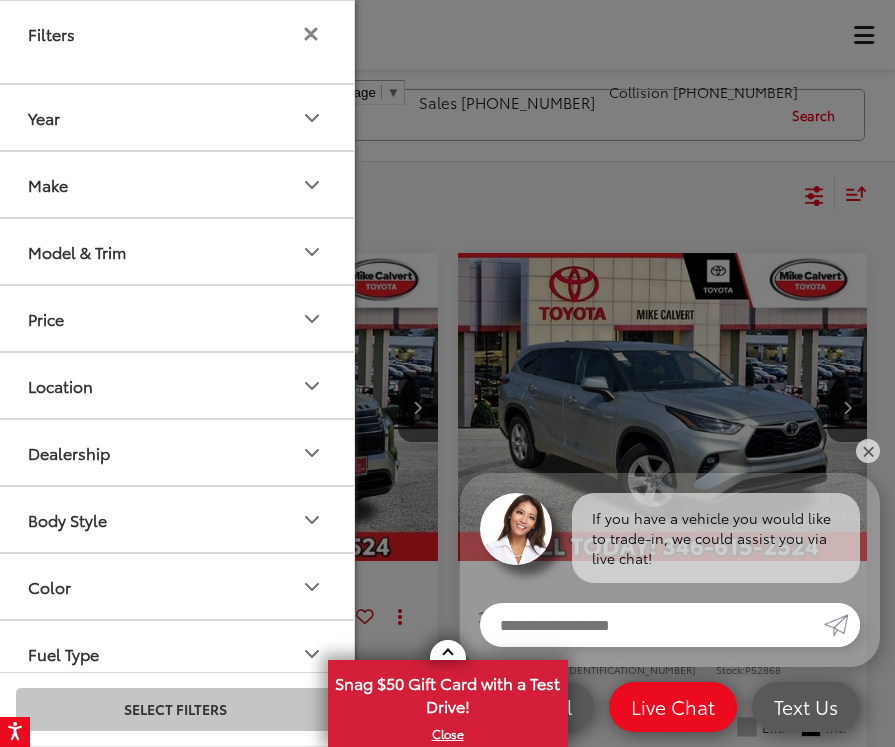 click on "Make" at bounding box center (176, 184) 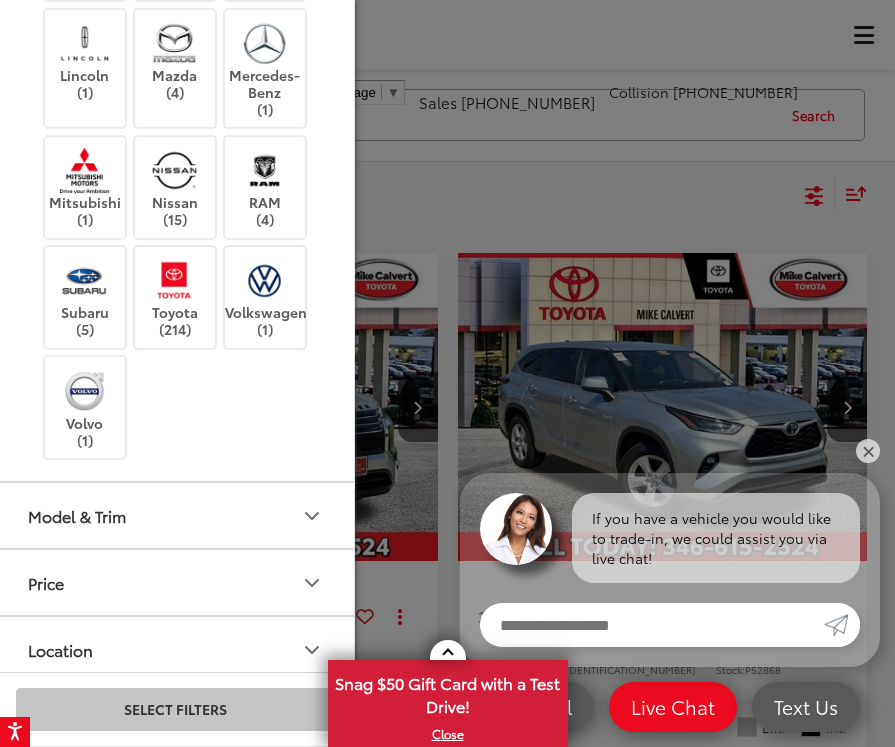 scroll, scrollTop: 524, scrollLeft: 0, axis: vertical 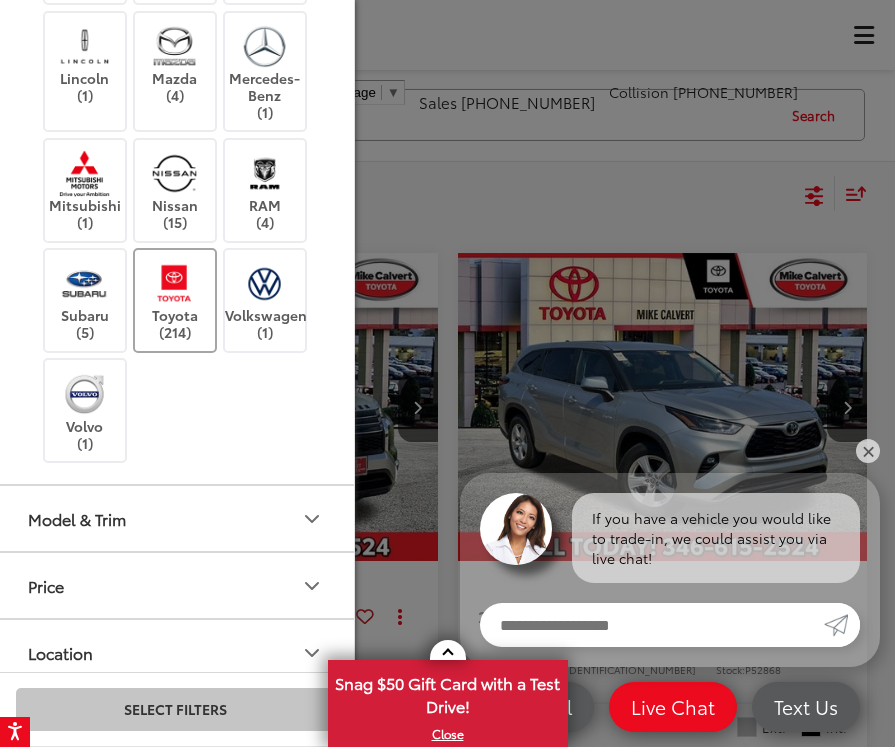 click at bounding box center (174, 283) 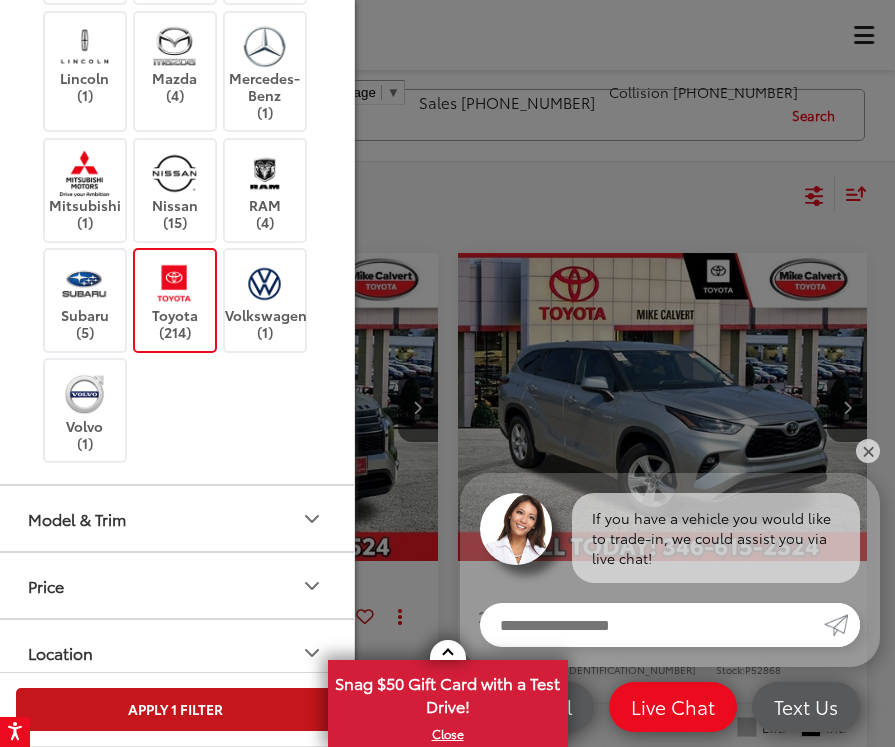 click on "Apply 1 Filter" at bounding box center [175, 709] 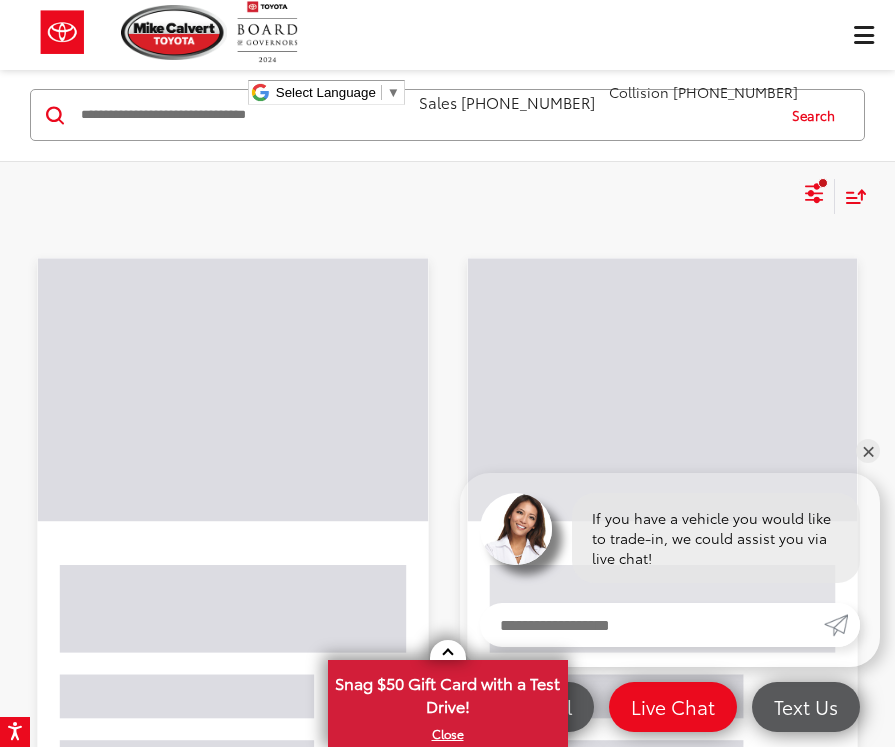 click 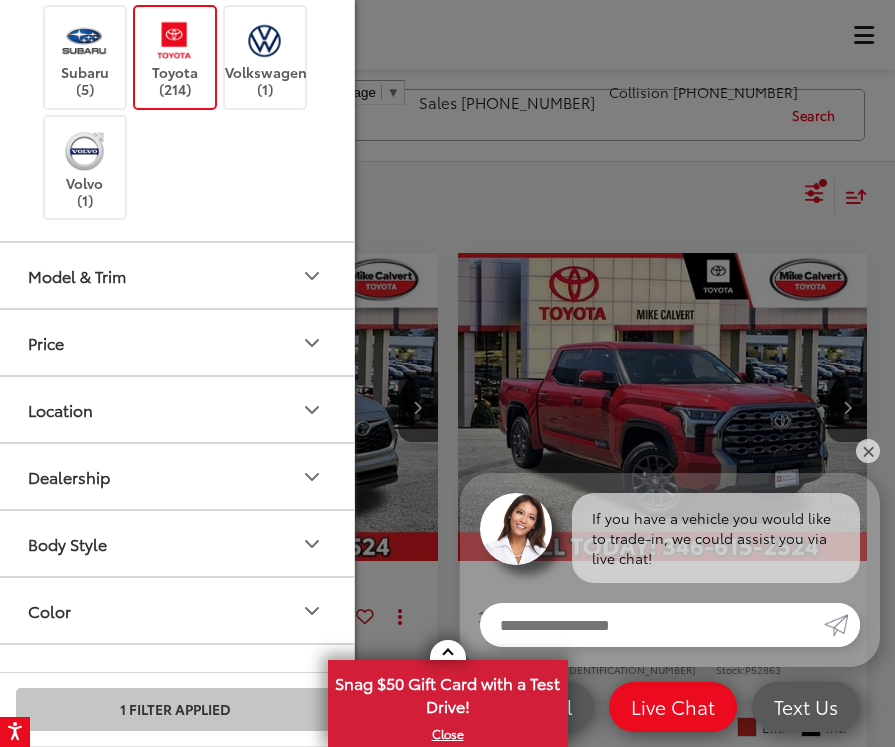 click on "Model & Trim" at bounding box center (176, 275) 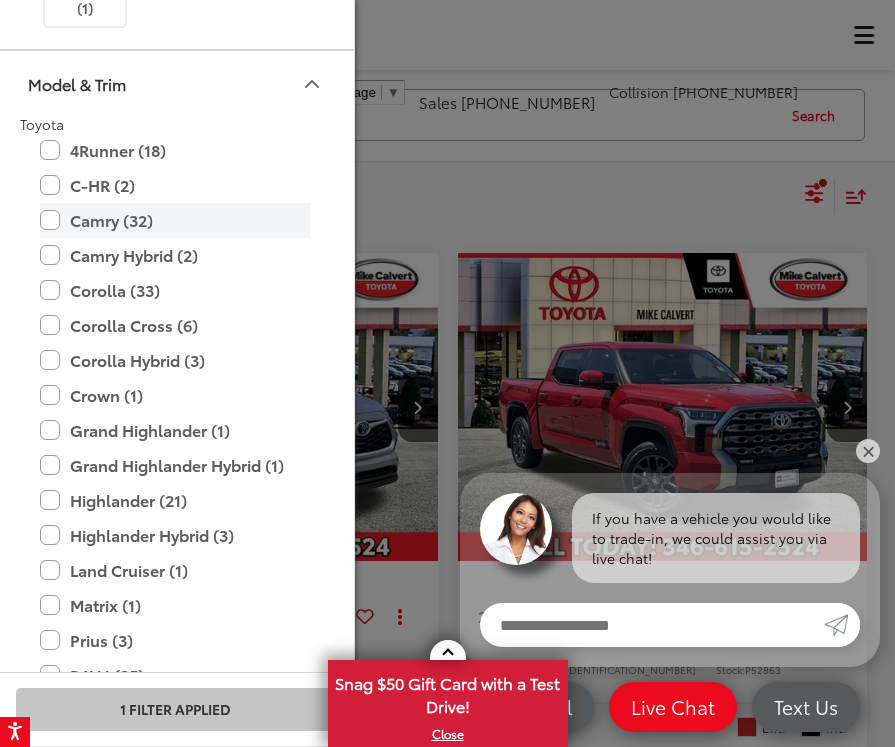 scroll, scrollTop: 1006, scrollLeft: 0, axis: vertical 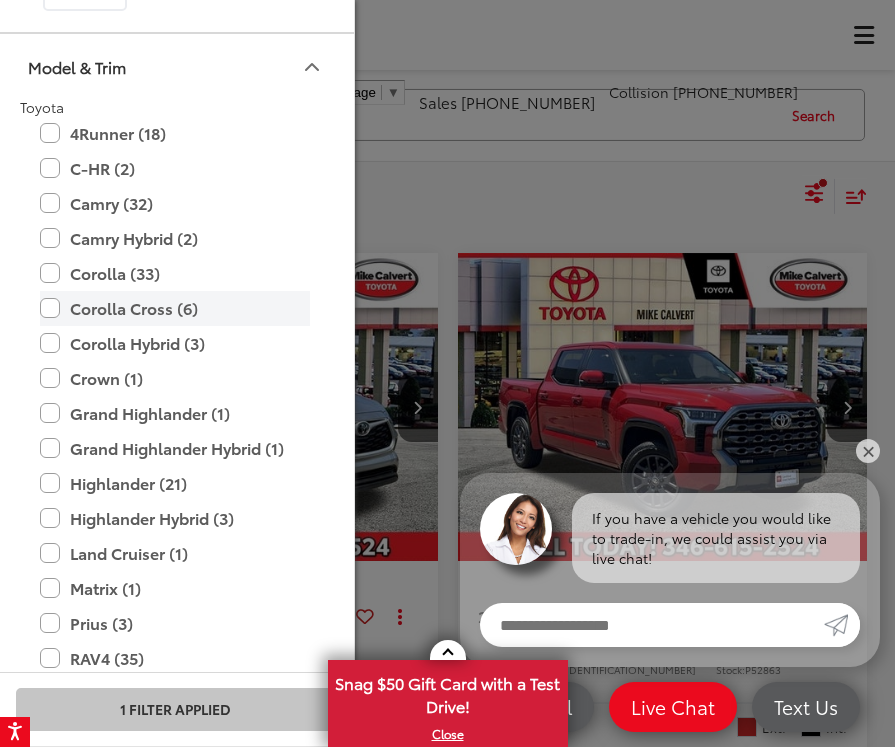 click on "Corolla Cross (6)" at bounding box center [175, 308] 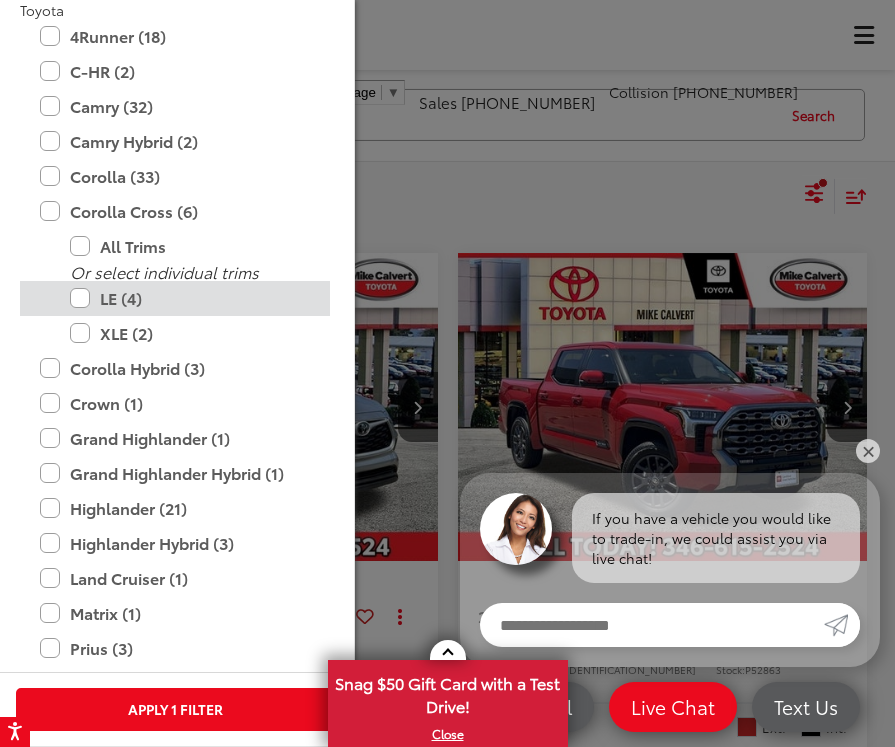 scroll, scrollTop: 1106, scrollLeft: 0, axis: vertical 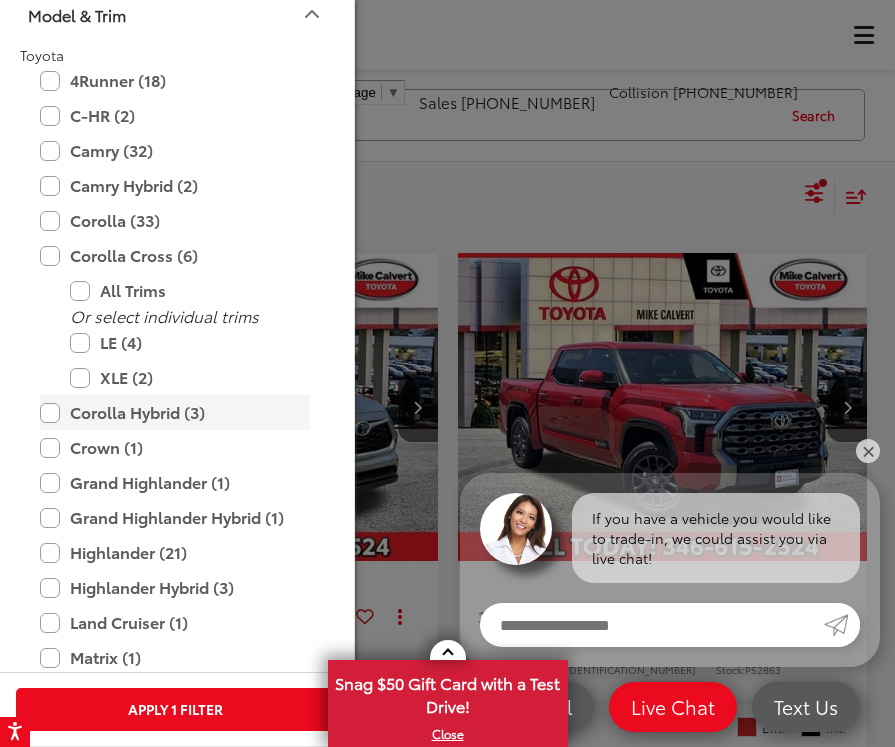 click on "Corolla Hybrid (3)" at bounding box center (175, 412) 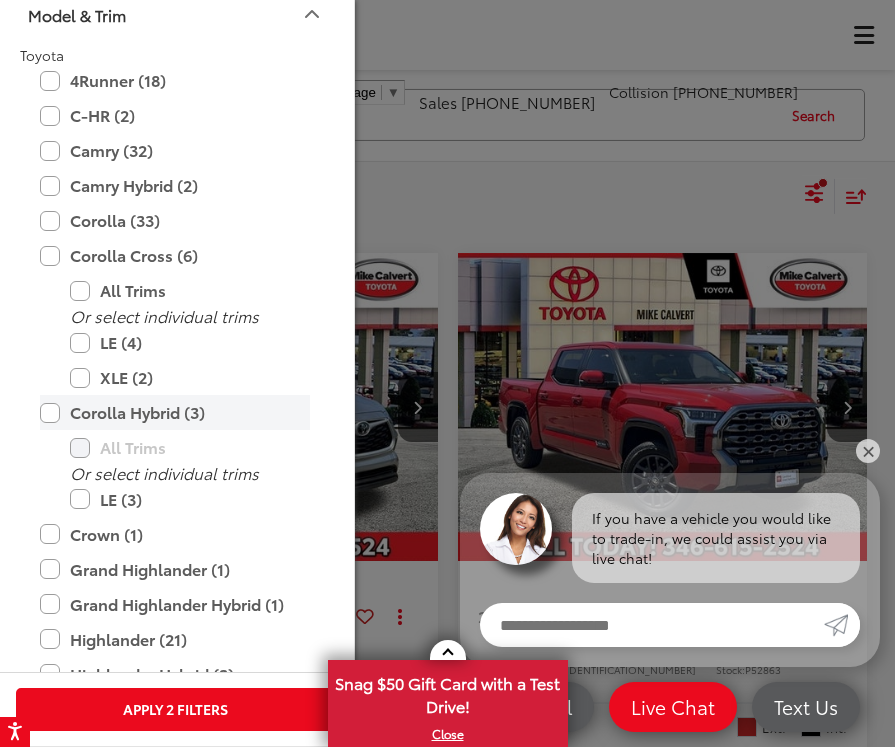 click on "Corolla Hybrid (3)" at bounding box center (175, 412) 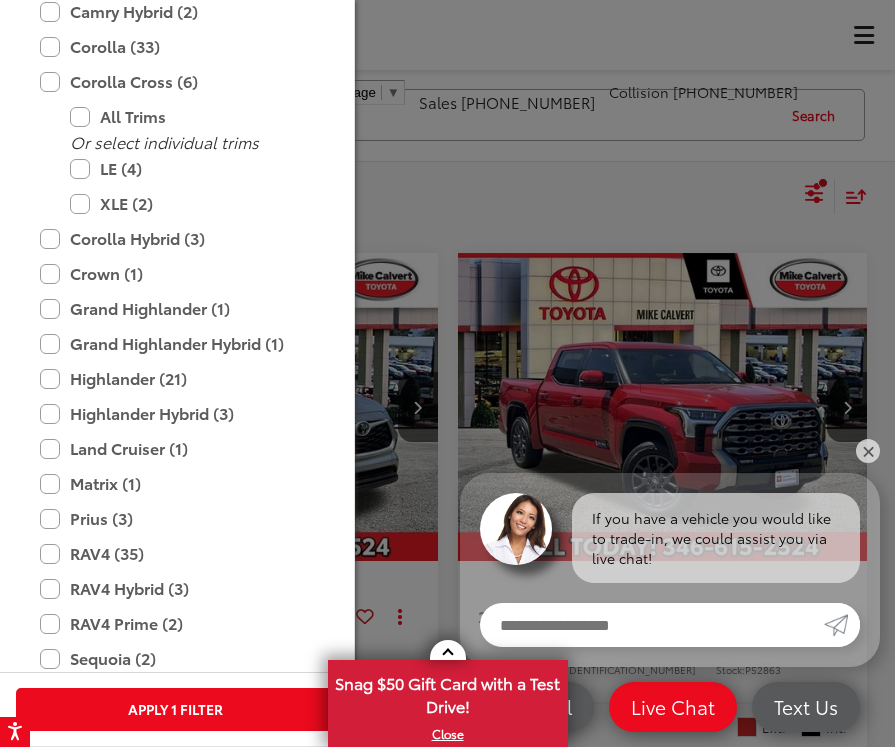 scroll, scrollTop: 1282, scrollLeft: 0, axis: vertical 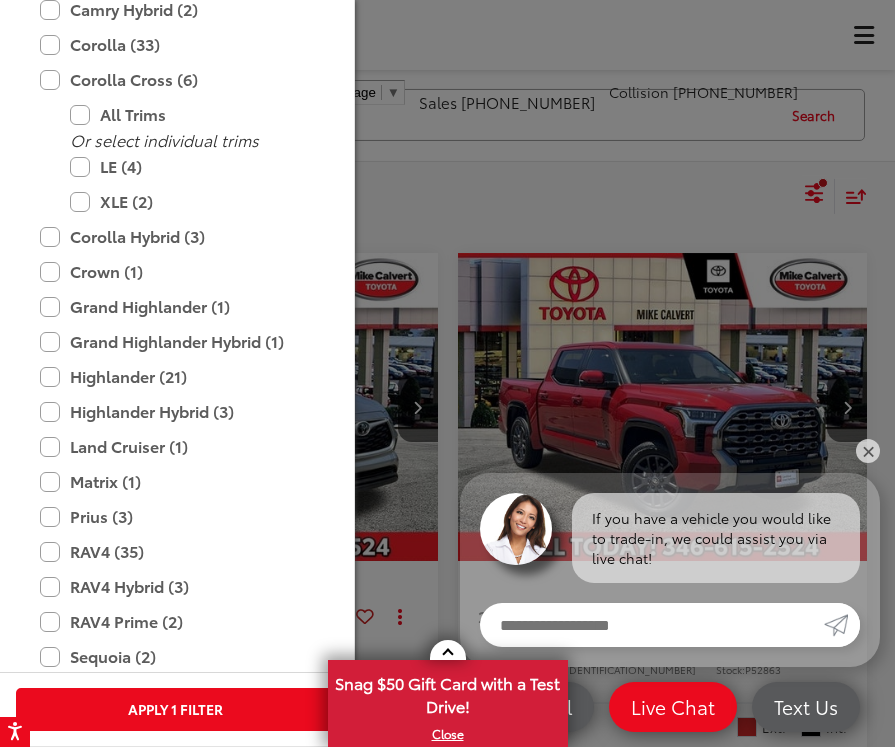 click at bounding box center [447, 373] 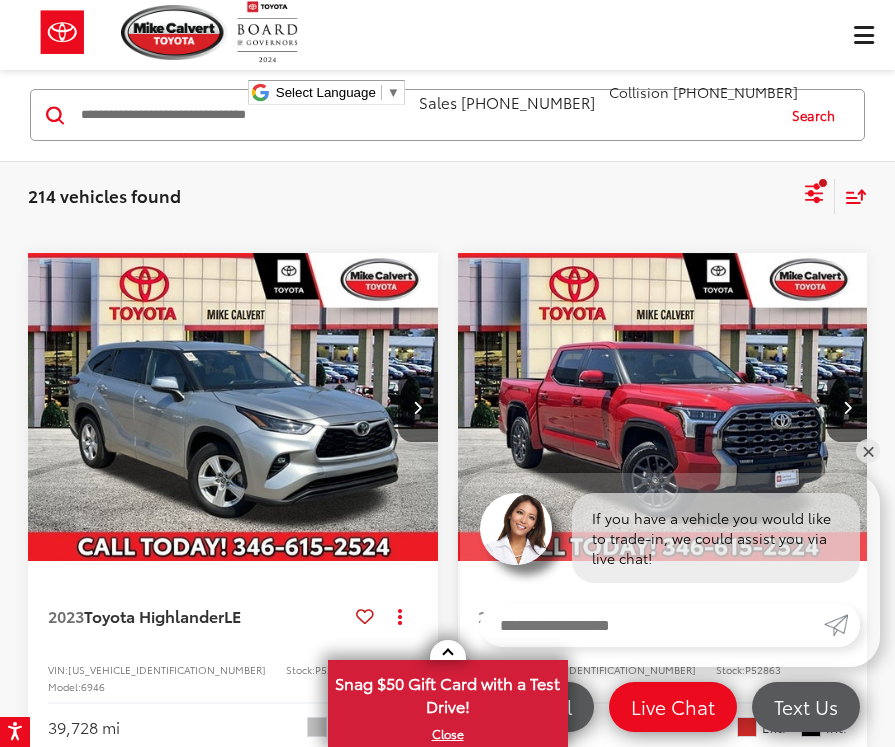 click on "test Sort Price:  High to Low Price:  Low to High Year:  High to Low Year:  Low to High Mileage:  High to Low Mileage:  Low to High Distance:  Near to Far Distance:  Far to Near Featured Vehicles" at bounding box center [850, 195] 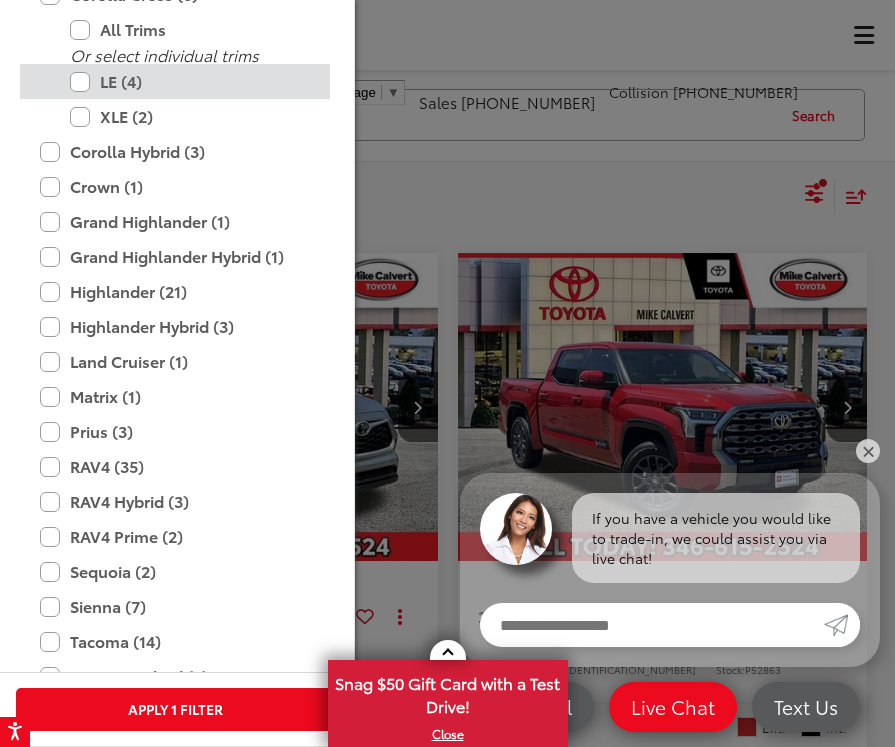 scroll, scrollTop: 1403, scrollLeft: 0, axis: vertical 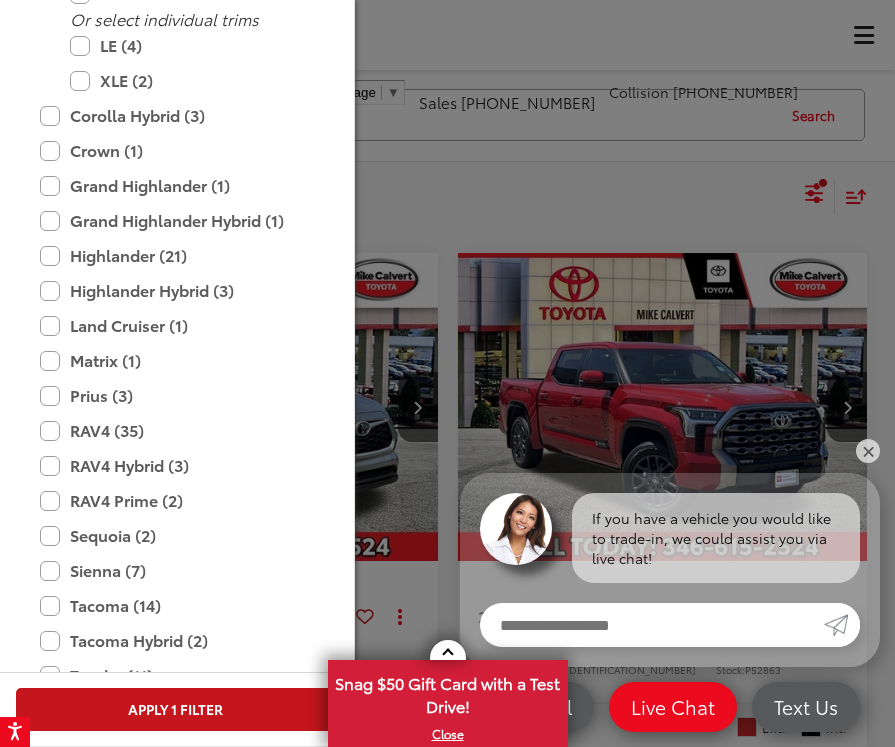 click on "Apply 1 Filter" at bounding box center [175, 709] 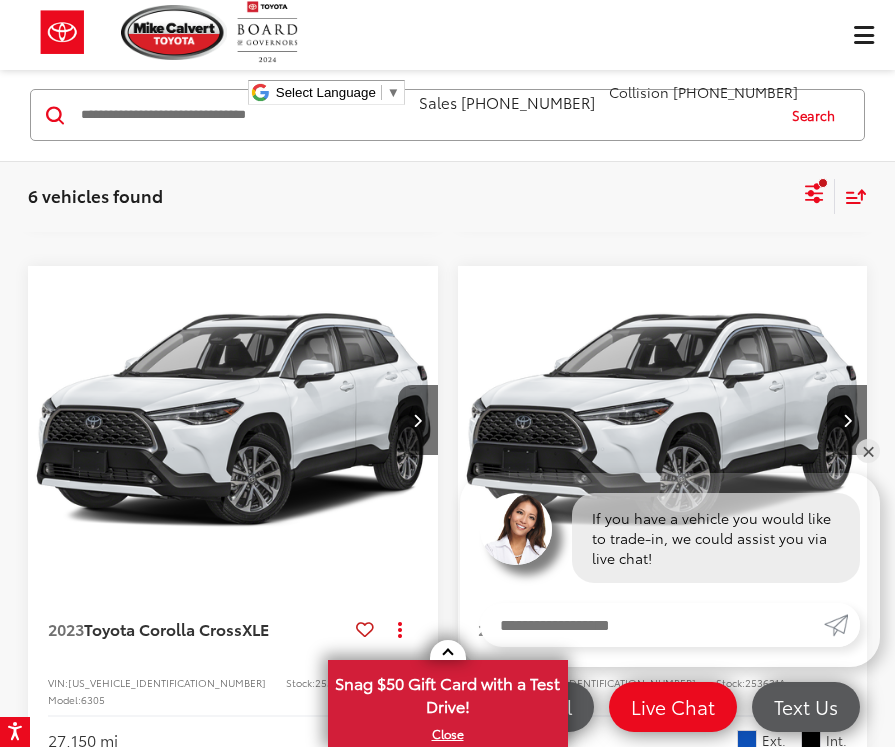 scroll, scrollTop: 2140, scrollLeft: 0, axis: vertical 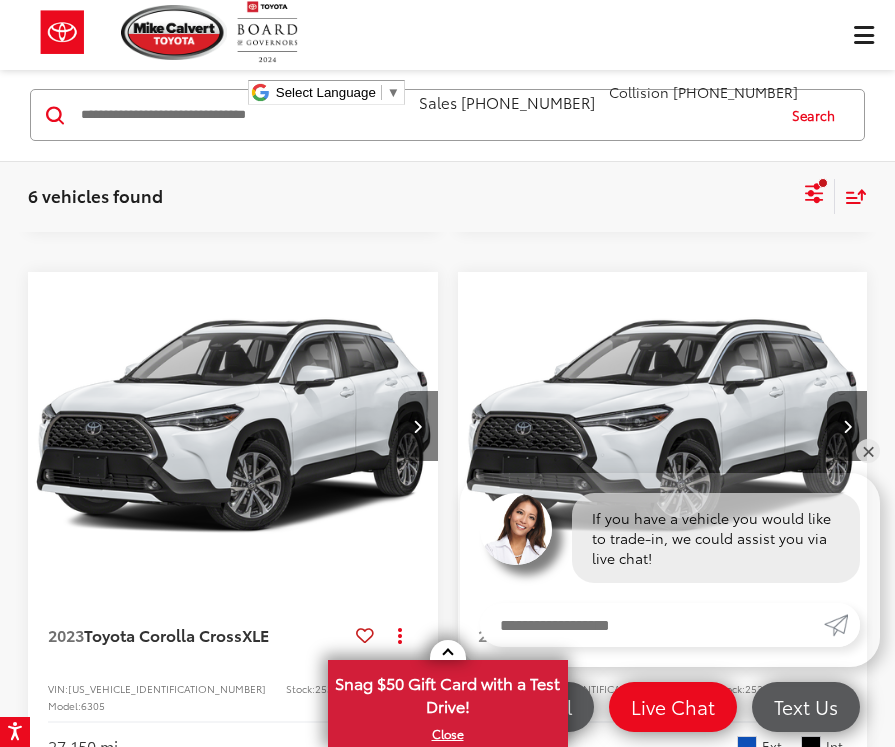 click at bounding box center [418, 426] 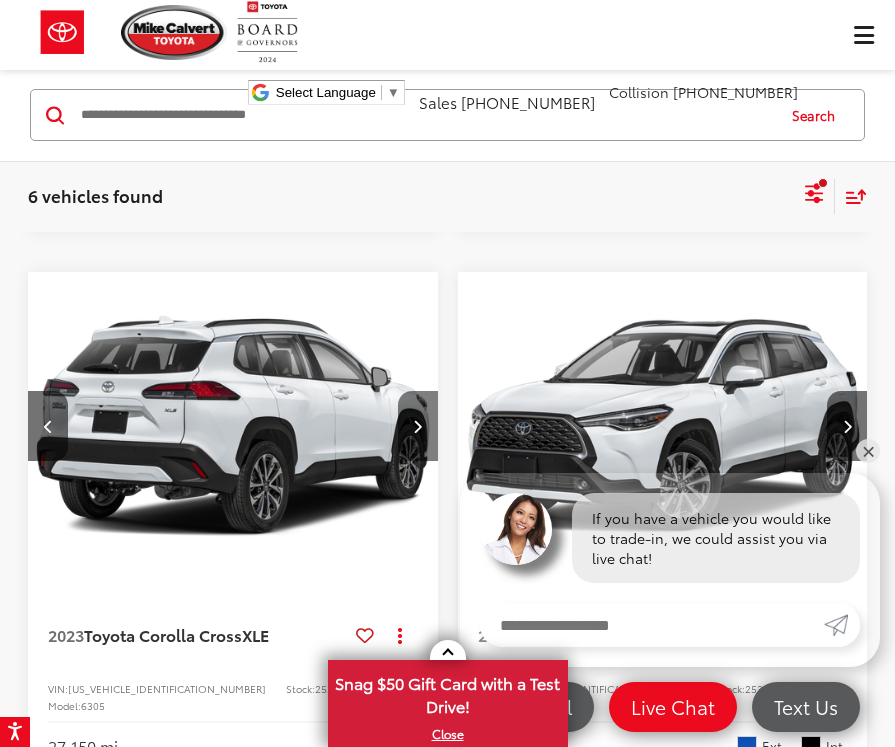 click at bounding box center [417, 426] 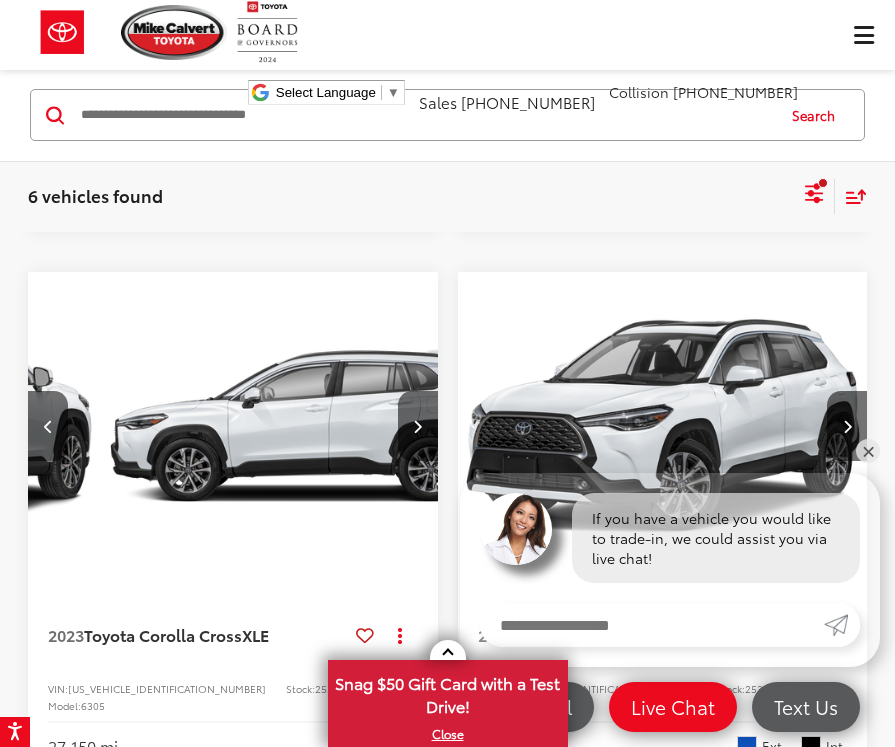 scroll, scrollTop: 0, scrollLeft: 825, axis: horizontal 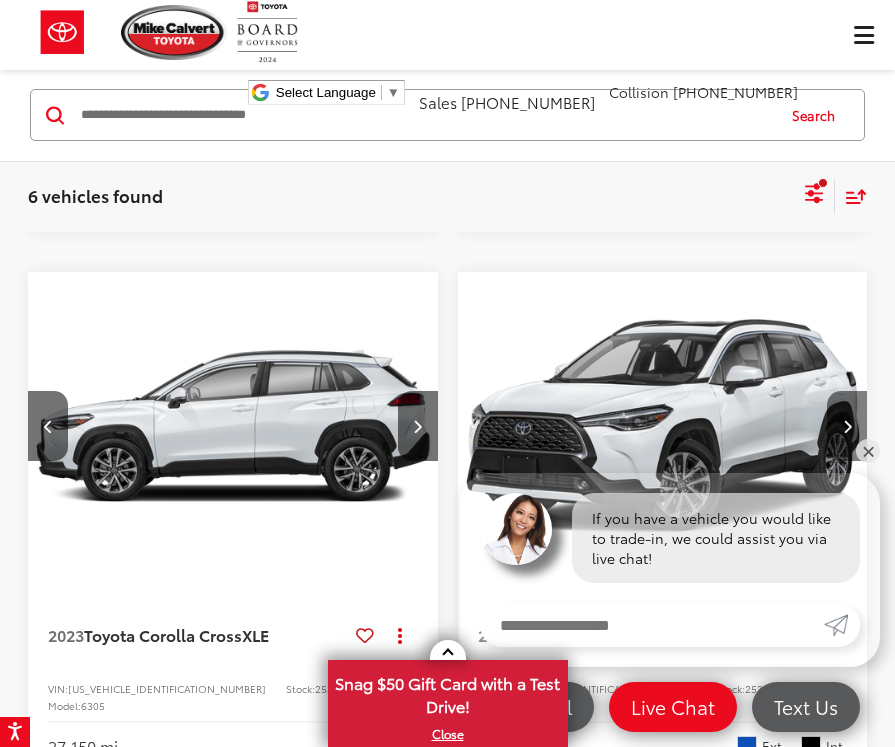 click at bounding box center (847, 426) 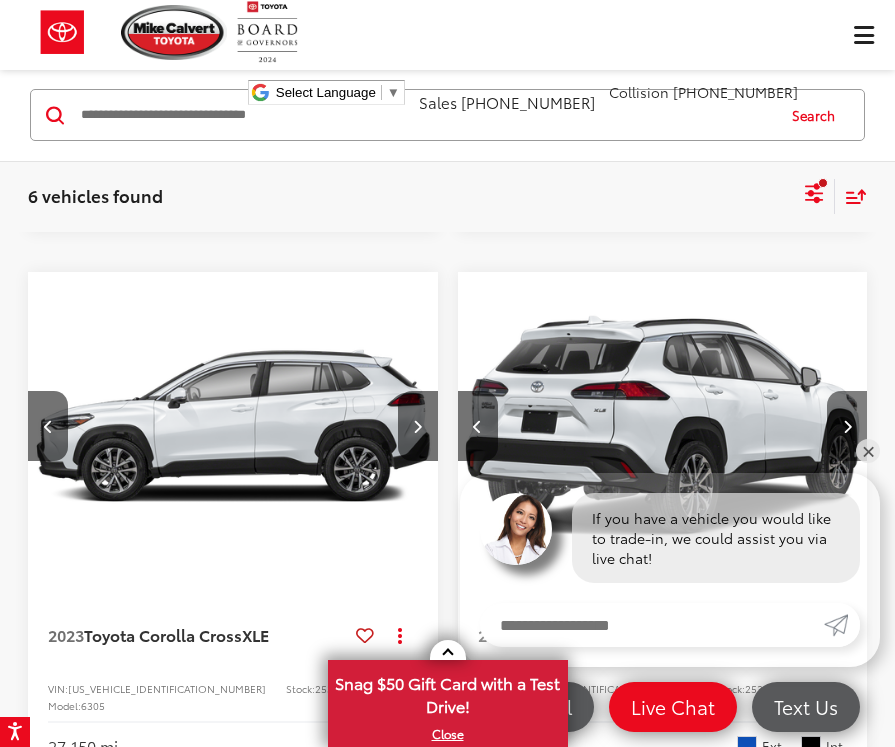 click at bounding box center (847, 426) 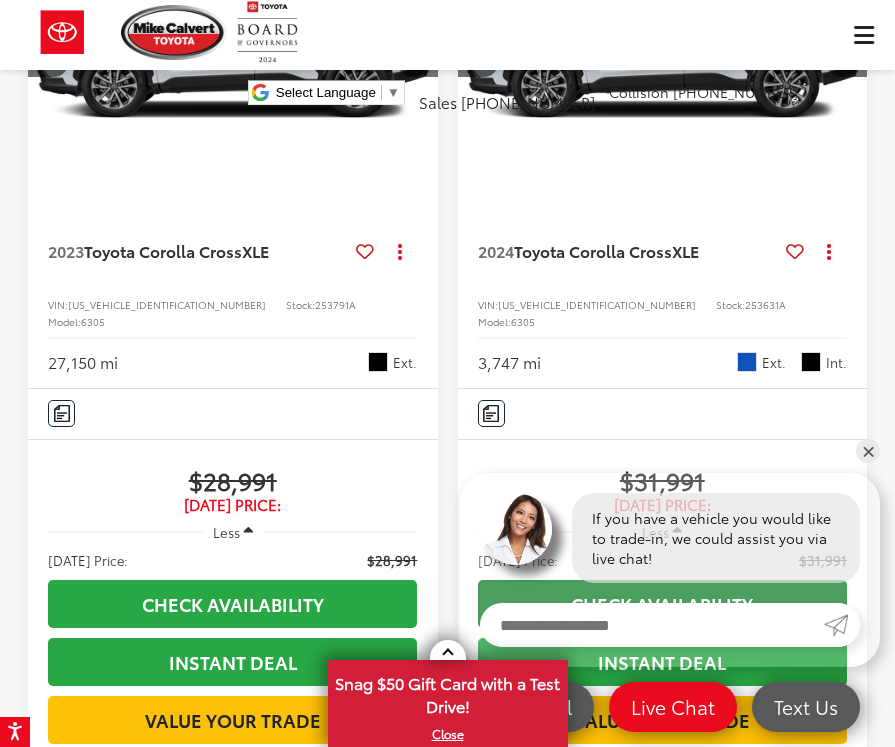 scroll, scrollTop: 2359, scrollLeft: 0, axis: vertical 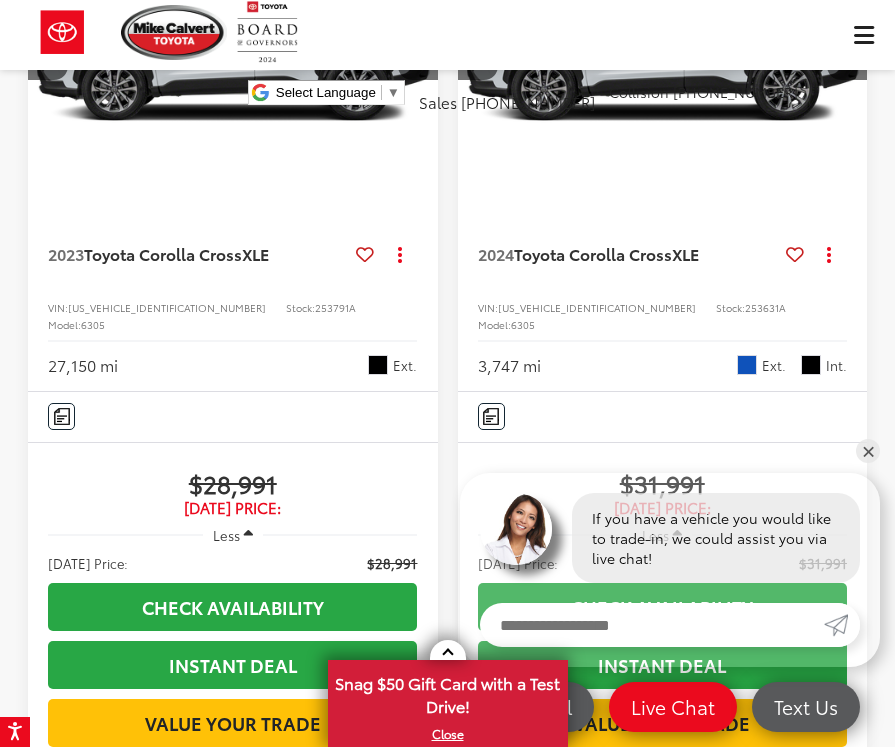 click at bounding box center (378, 365) 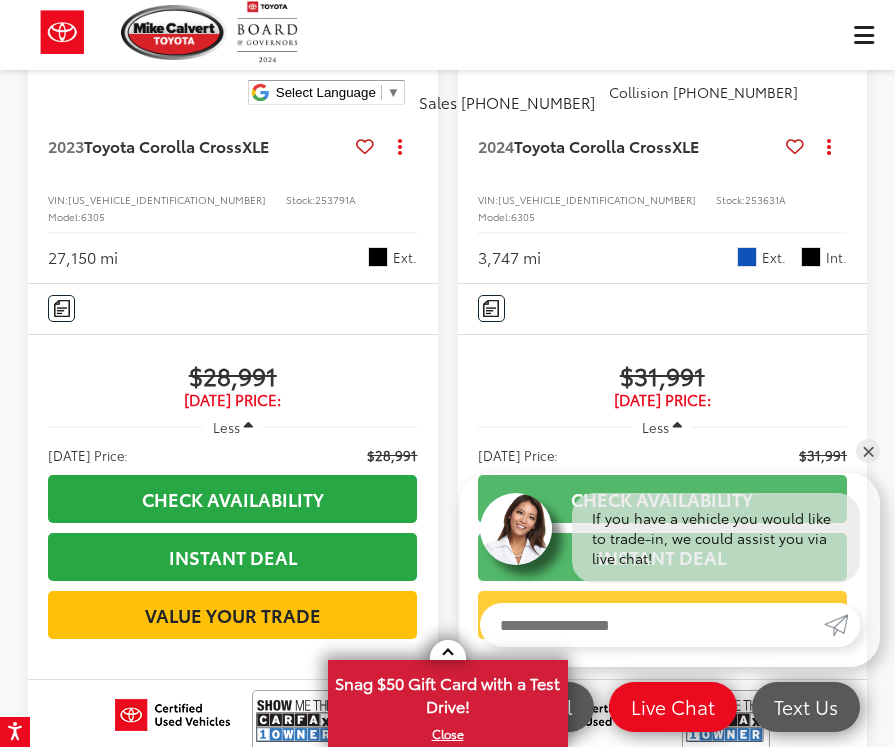 scroll, scrollTop: 2500, scrollLeft: 0, axis: vertical 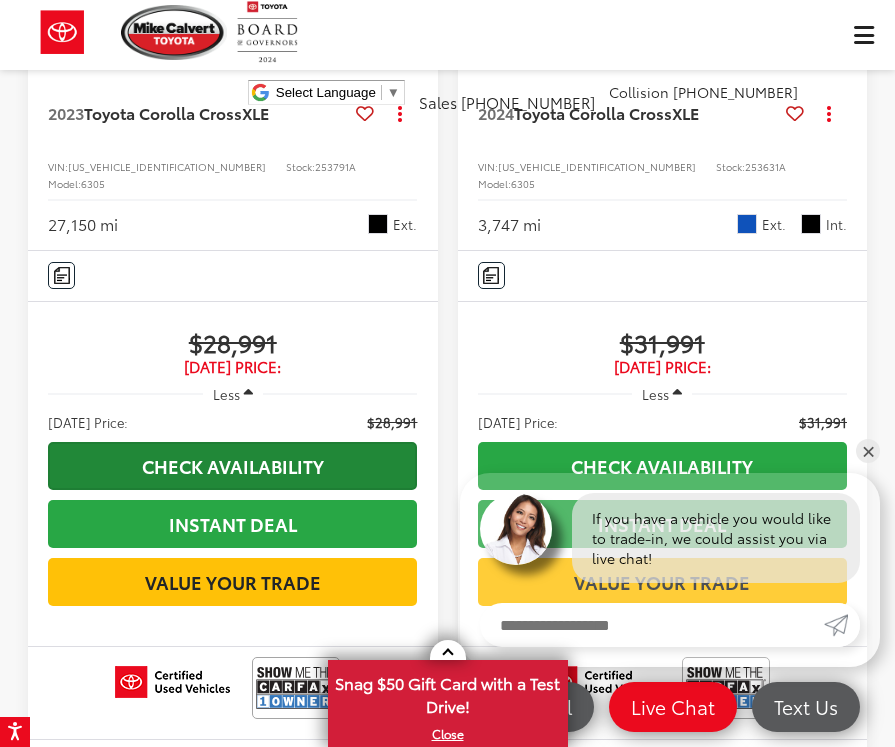 click on "Check Availability" at bounding box center (232, 466) 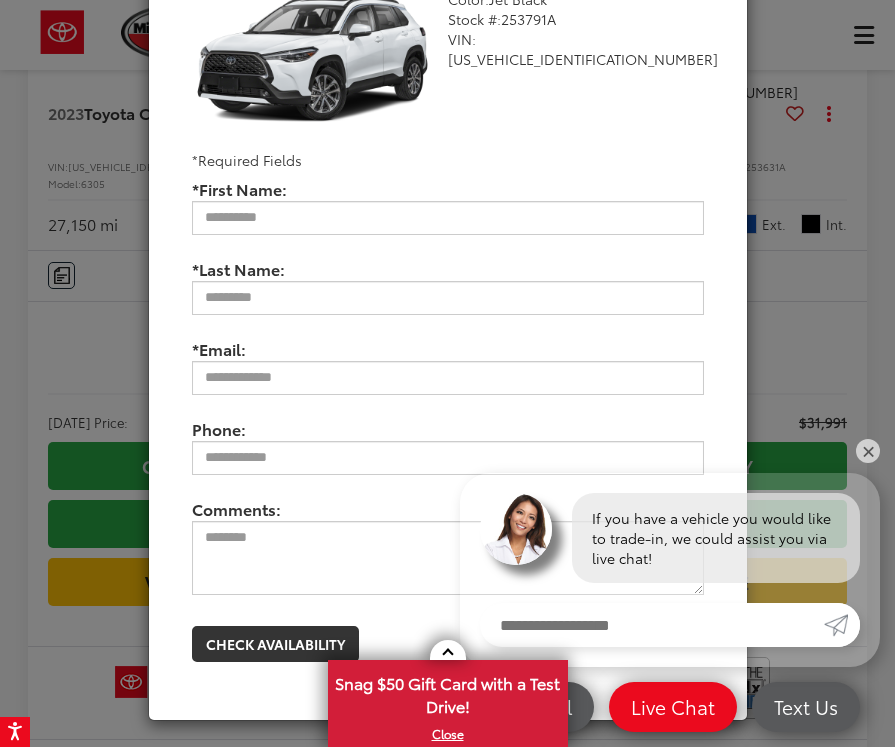 scroll, scrollTop: 261, scrollLeft: 0, axis: vertical 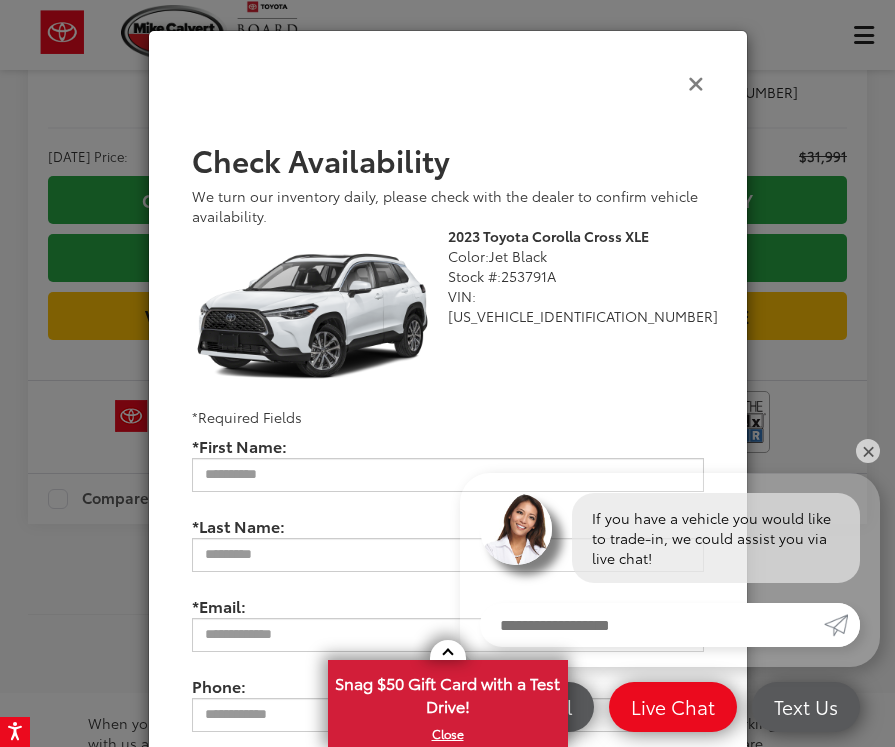 click at bounding box center (696, 82) 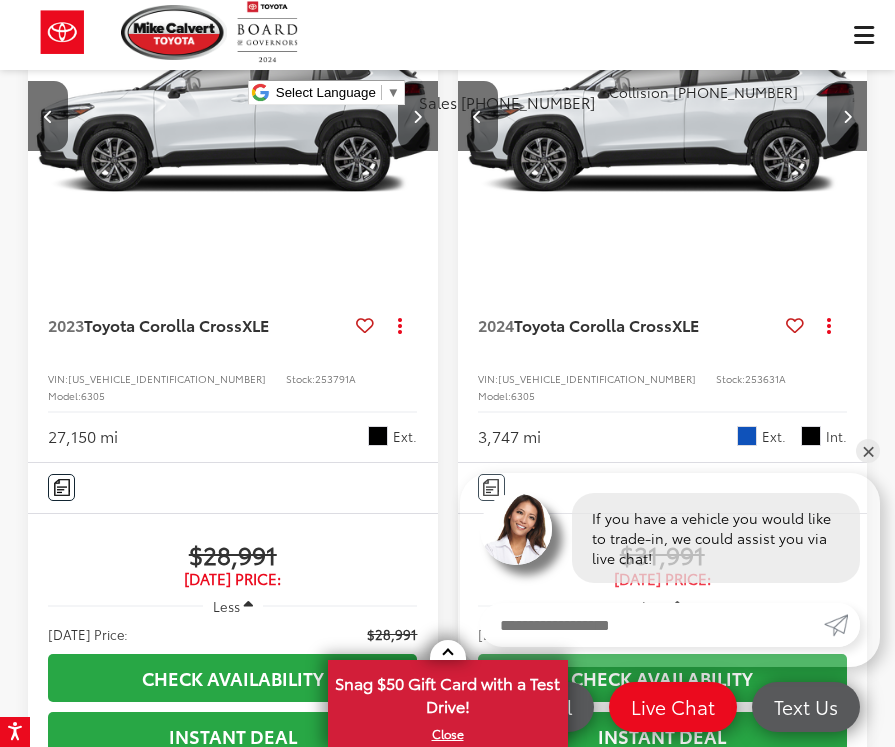 scroll, scrollTop: 2261, scrollLeft: 0, axis: vertical 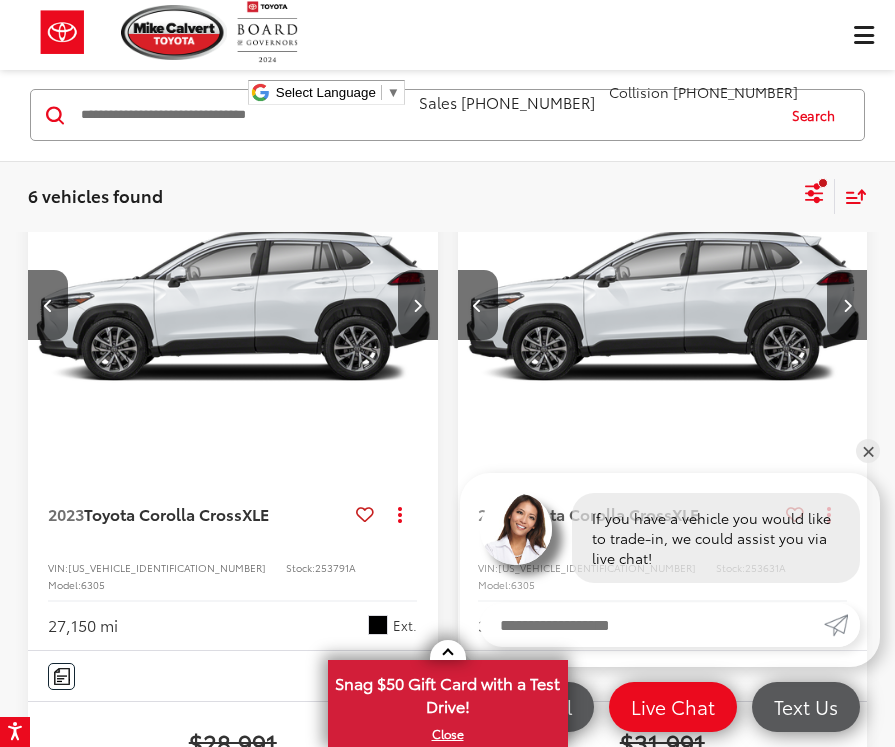 click at bounding box center [233, 305] 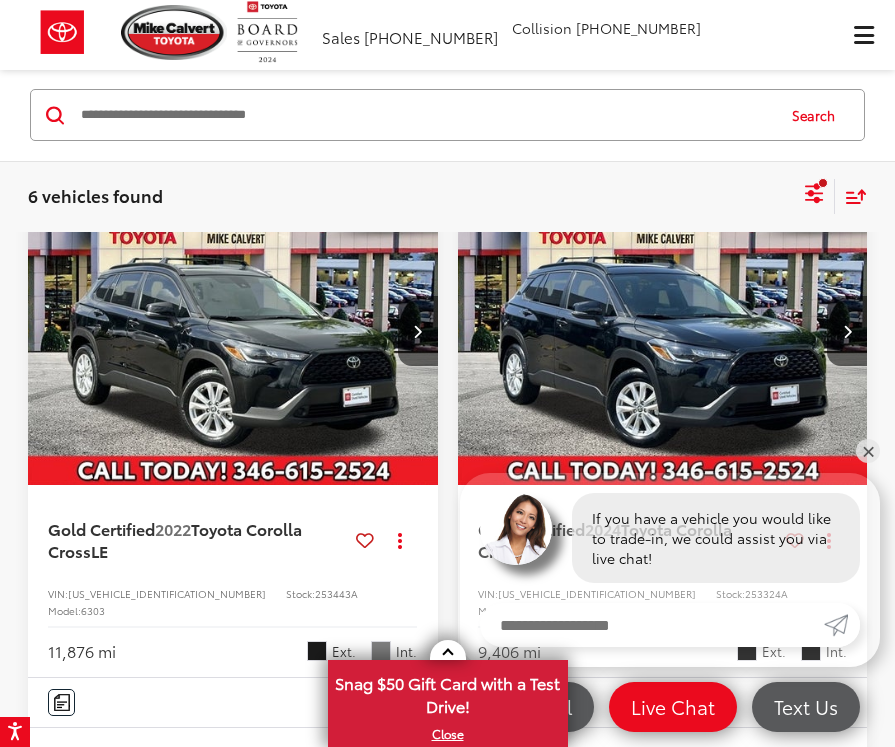scroll, scrollTop: 74, scrollLeft: 0, axis: vertical 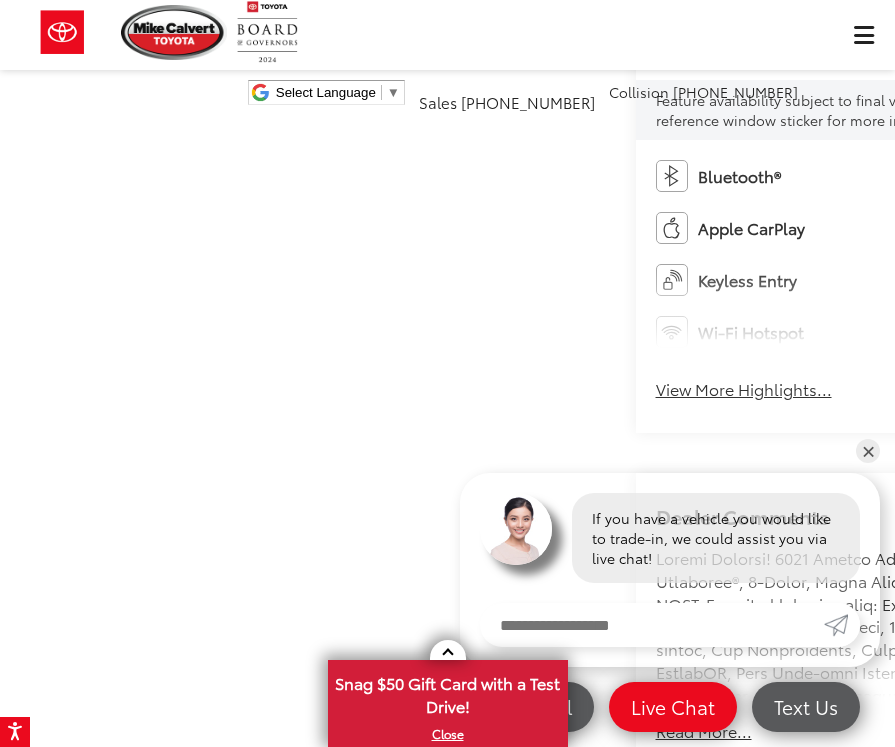 click at bounding box center [792, -71] 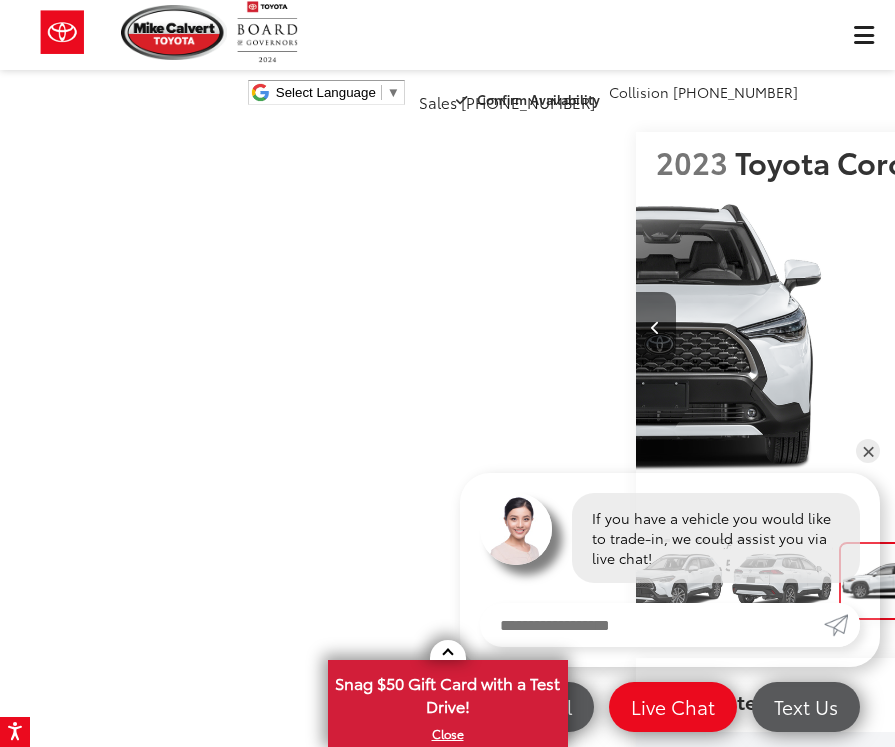 scroll, scrollTop: 0, scrollLeft: 0, axis: both 